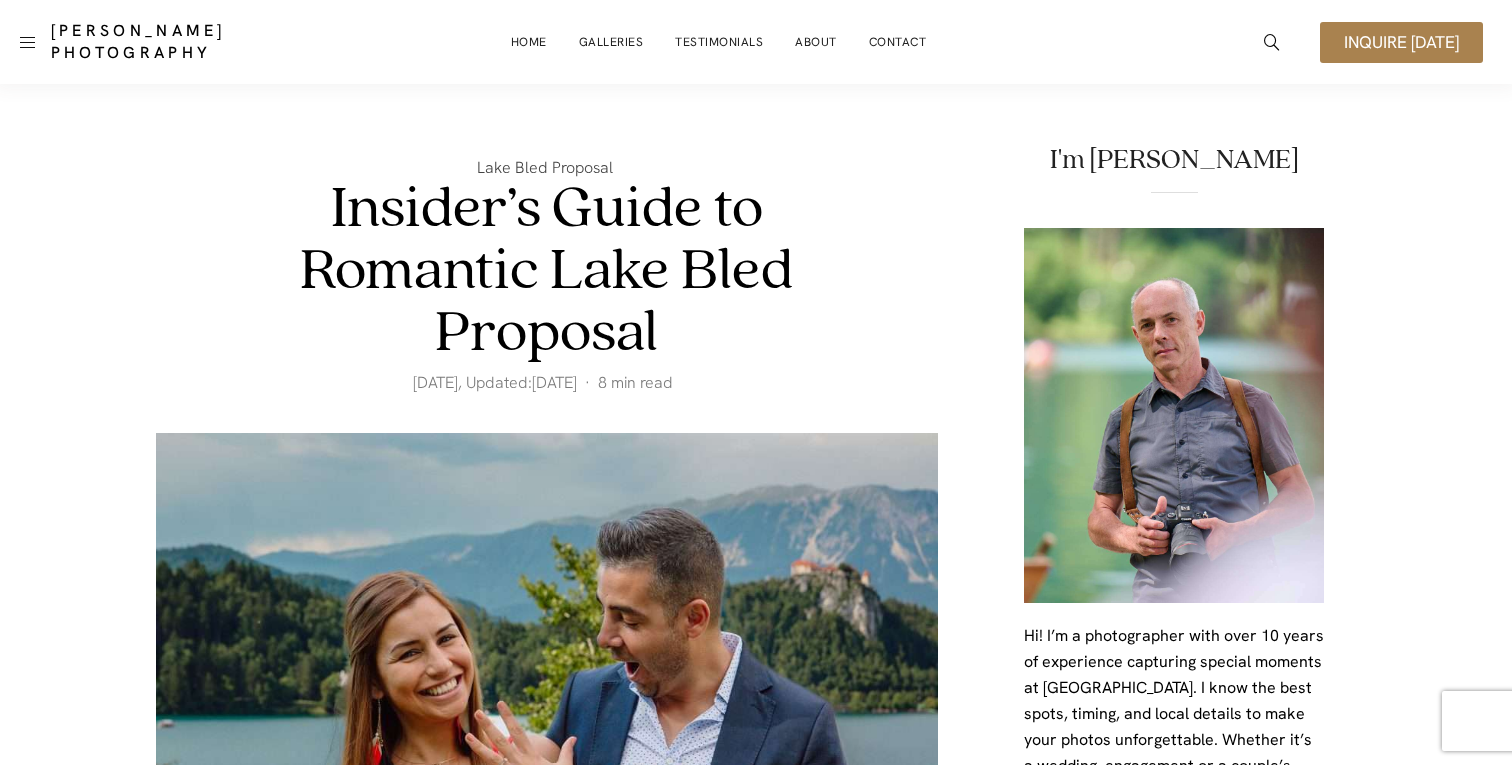 scroll, scrollTop: 569, scrollLeft: 0, axis: vertical 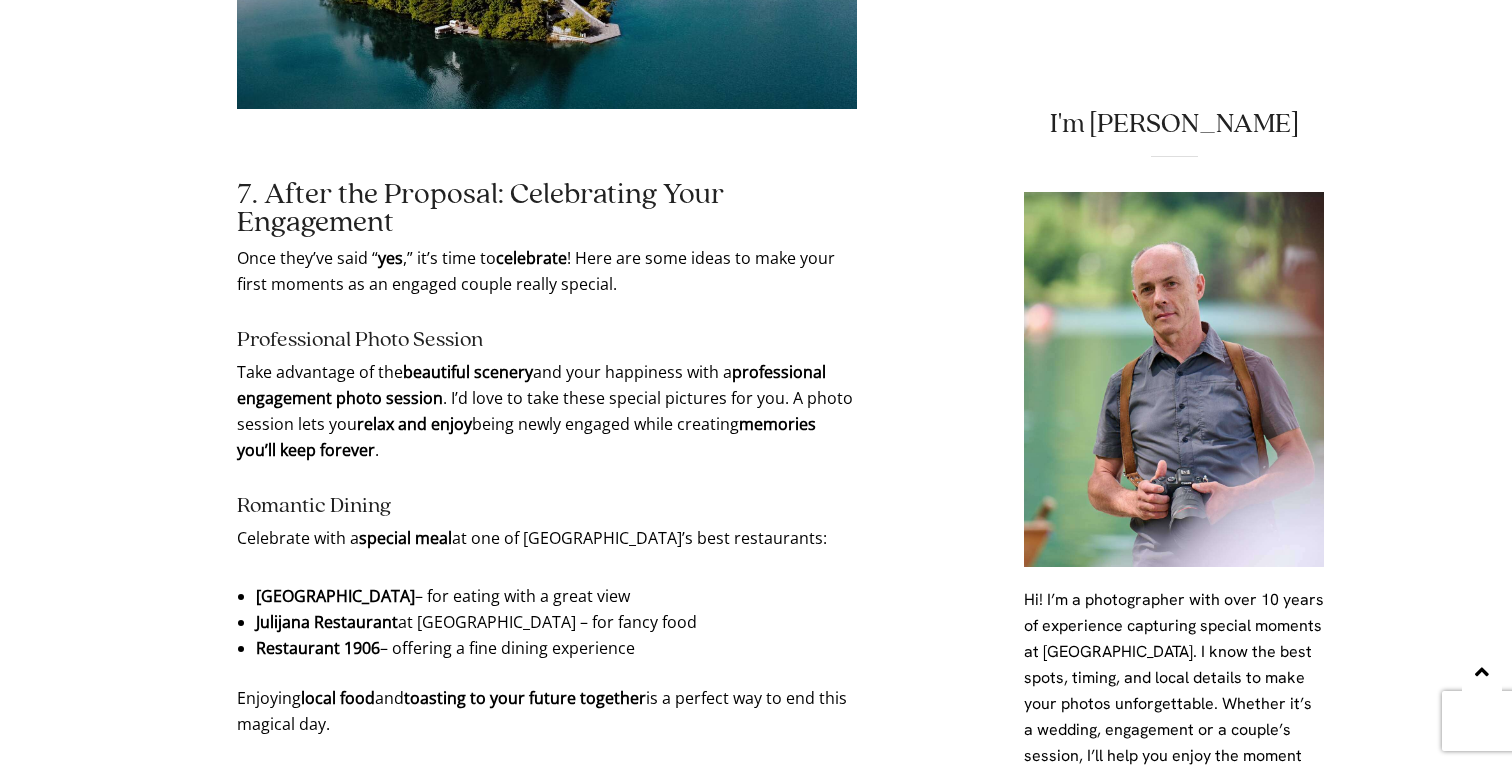 click on "Take advantage of the  beautiful scenery  and your happiness with a  professional engagement photo session . I’d love to take these special pictures for you. A photo session lets you  relax and enjoy  being newly engaged while creating  memories you’ll keep forever ." at bounding box center (547, 411) 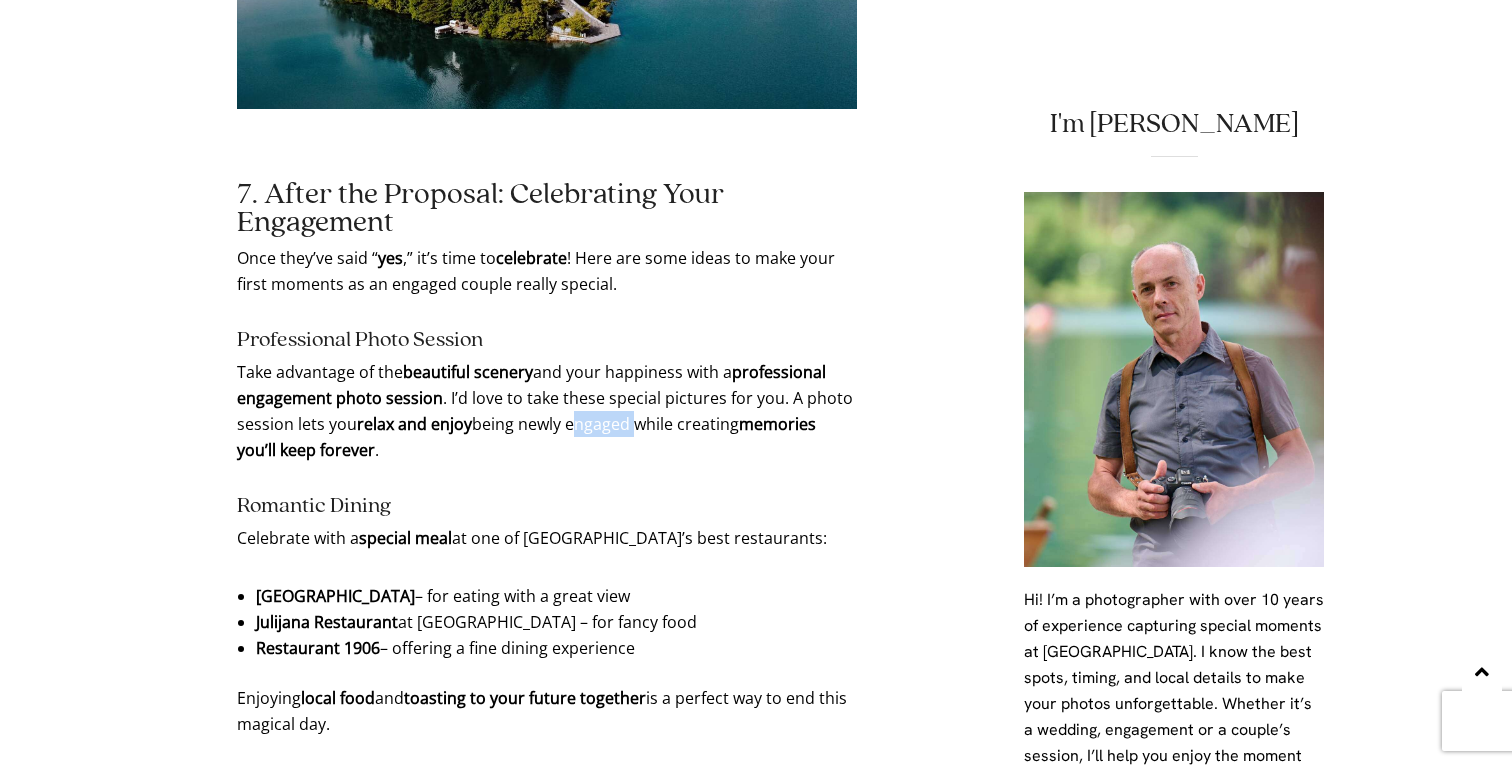 click on "Take advantage of the  beautiful scenery  and your happiness with a  professional engagement photo session . I’d love to take these special pictures for you. A photo session lets you  relax and enjoy  being newly engaged while creating  memories you’ll keep forever ." at bounding box center (547, 411) 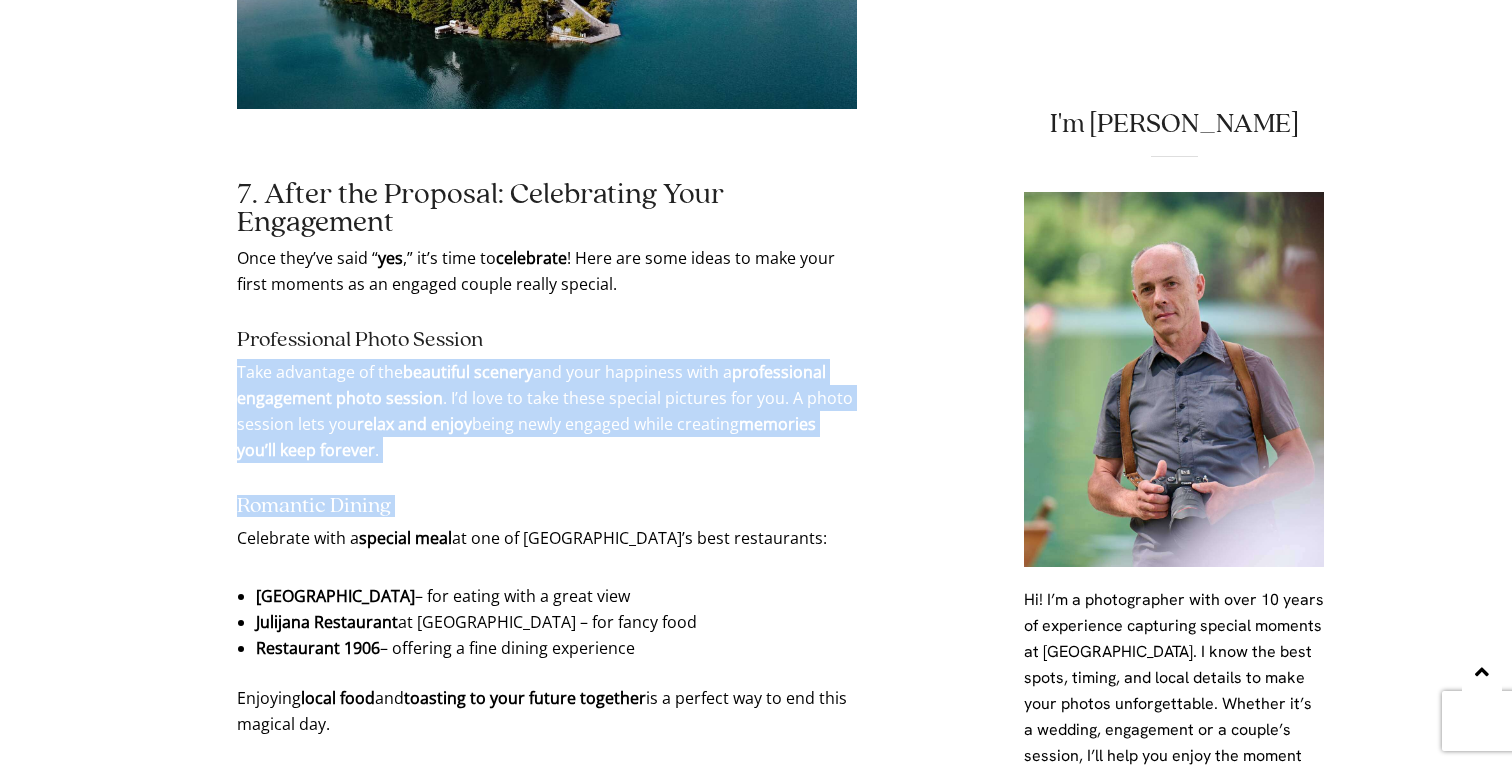 drag, startPoint x: 574, startPoint y: 369, endPoint x: 574, endPoint y: 446, distance: 77 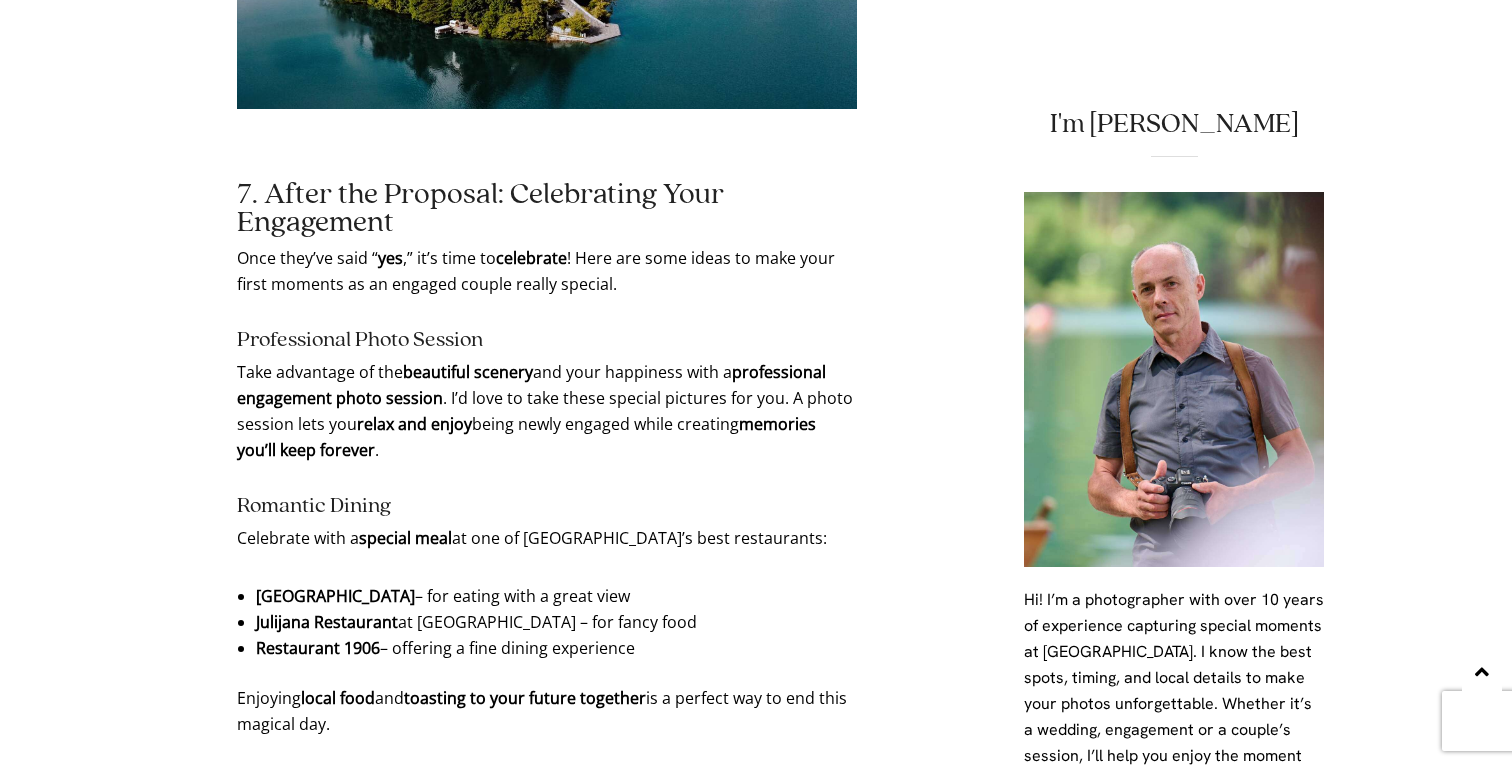 click on "Bled Castle Restaurant  – for eating with a great view" at bounding box center [547, 596] 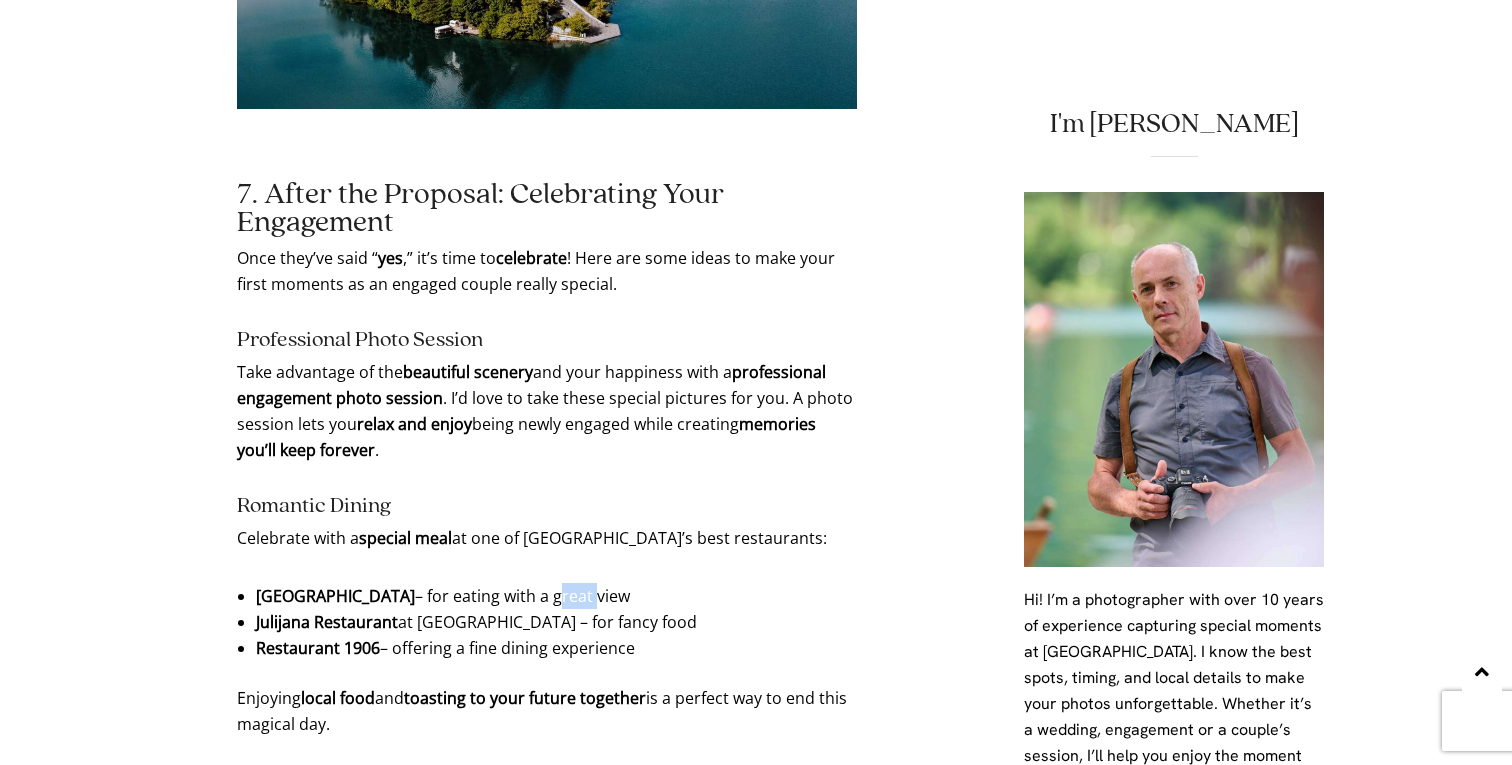click on "Bled Castle Restaurant  – for eating with a great view" at bounding box center (547, 596) 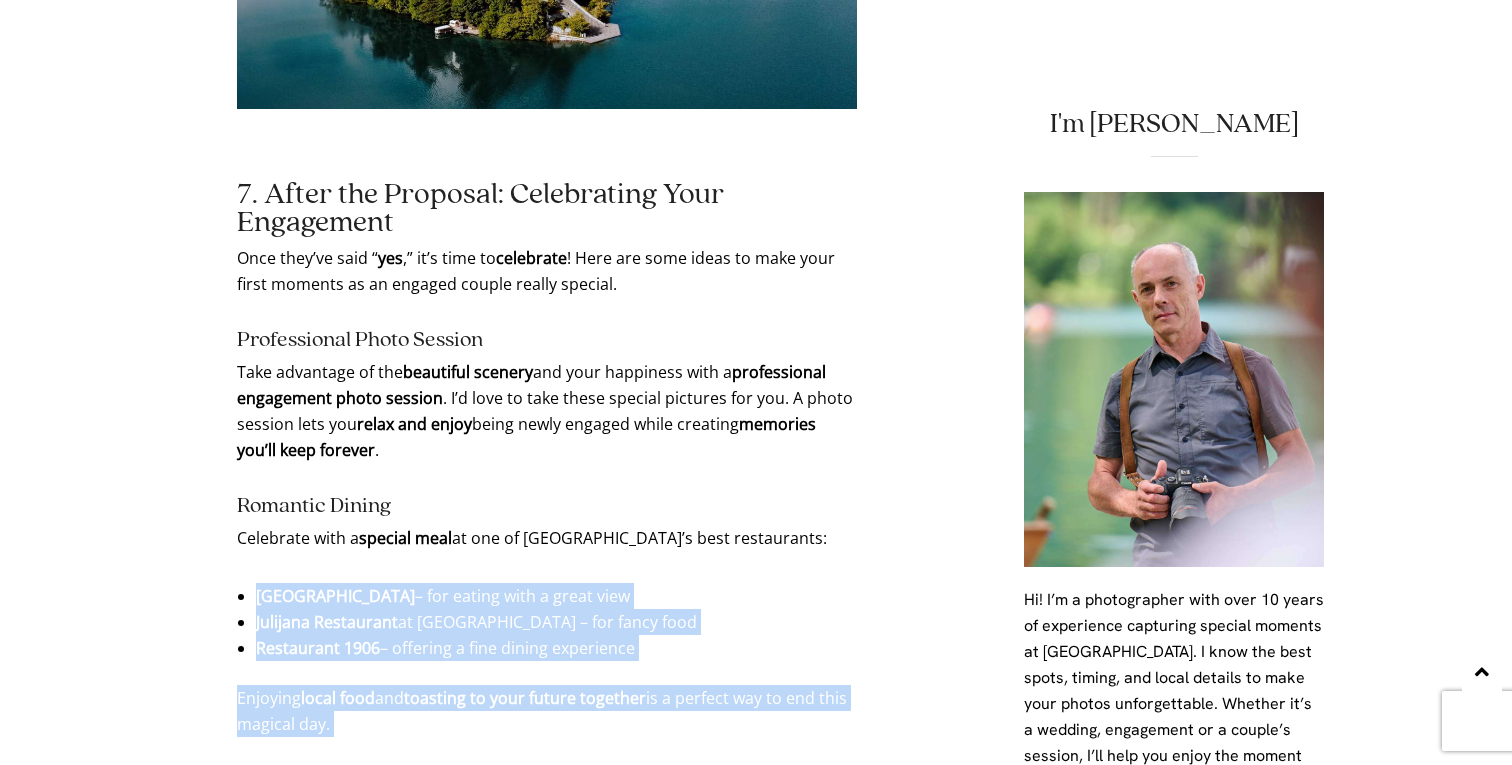 drag, startPoint x: 583, startPoint y: 547, endPoint x: 585, endPoint y: 609, distance: 62.03225 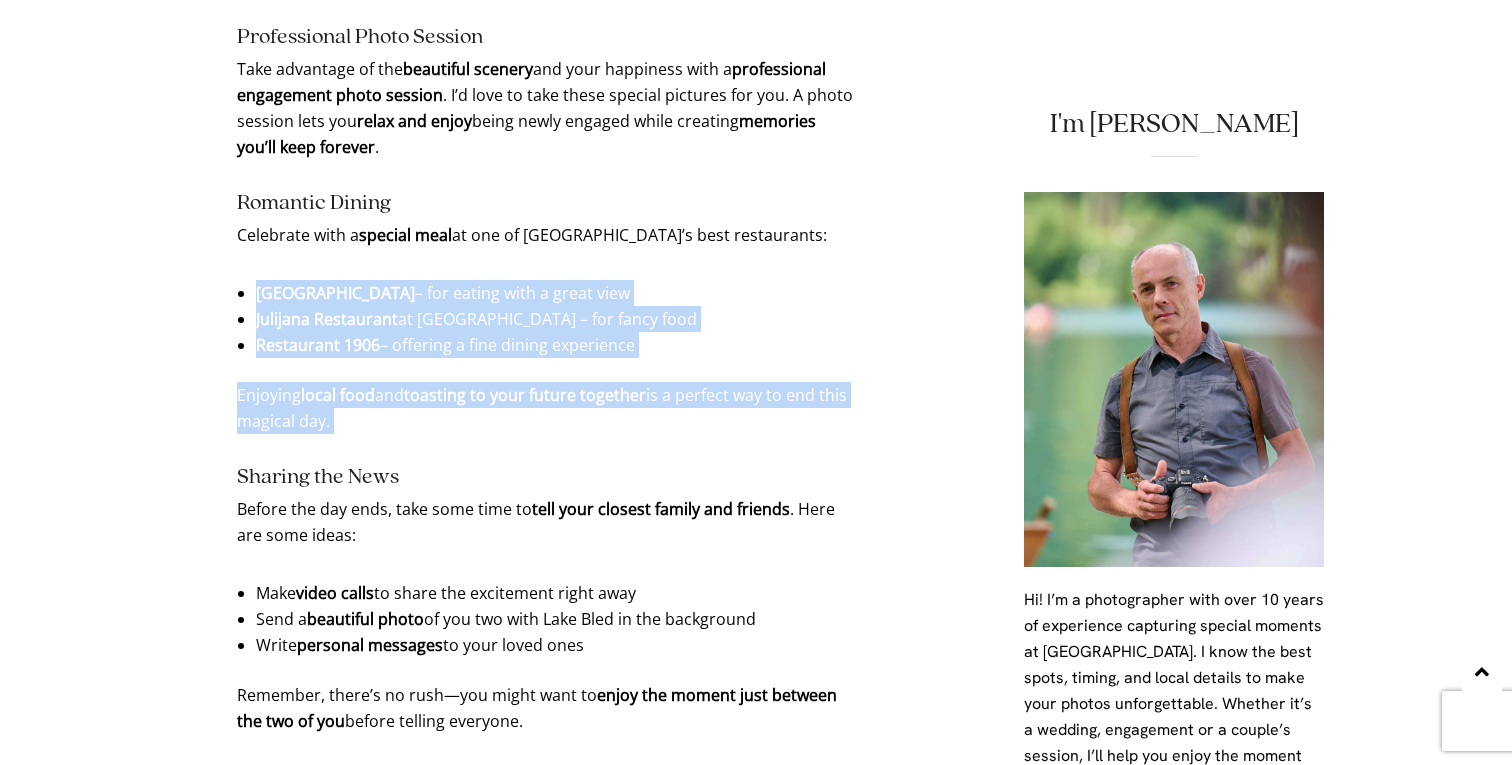 scroll, scrollTop: 9540, scrollLeft: 0, axis: vertical 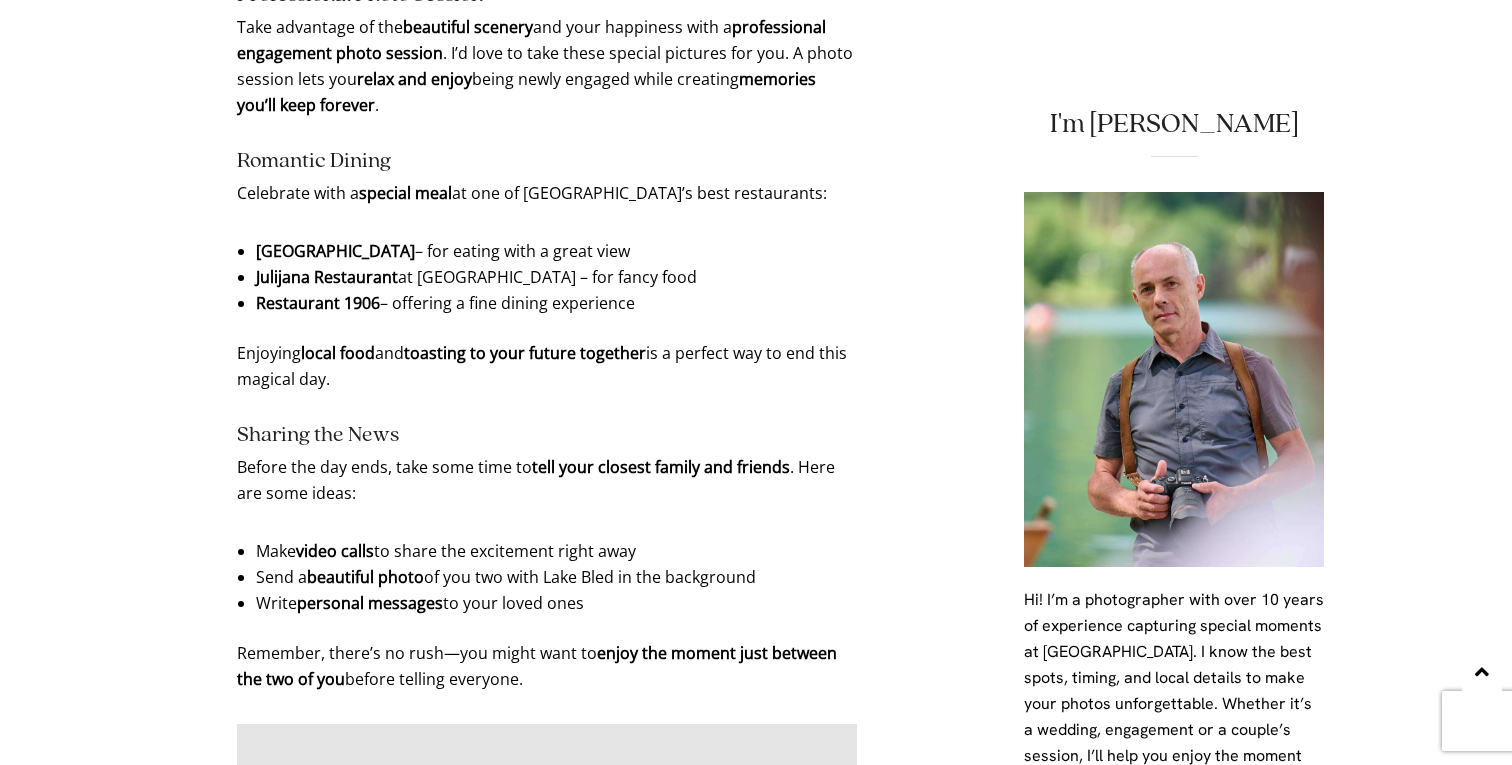 click on "Key Points for Your Proposal at [GEOGRAPHIC_DATA] Choose a scenic location : [GEOGRAPHIC_DATA], lakeside spot, boat, or lakefront cafe Consider hiring local help : Proposal planner, photographer, … Plan for weather : Check forecasts and have flexibility in your schedule Ensure privacy : Propose early morning or late evening to avoid crowds Prepare romantic touches : Champagne, music, or special attire Capture the moment : Arrange for professional photos Celebrate afterwards : Book a nice restaurant or inform loved ones Read our “10 Steps to Plan a Lake Bled Proposal”  for more detailed guidance Table of Contents Why Choose Lake Bled for Your Proposal? Top Lake Bled Proposal Locations Planning Your Perfect Proposal Weather Considerations and Flexibility Ensuring Privacy and Avoiding Crowds Pre-Proposal Preparation After the Proposal: Celebrating Your Engagement Final Thoughts 1. Why Choose Lake Bled for Your Proposal? Lake Bled looks like something from a  fairy tale . It has  green water , a  , and a  : . ." at bounding box center [547, -2751] 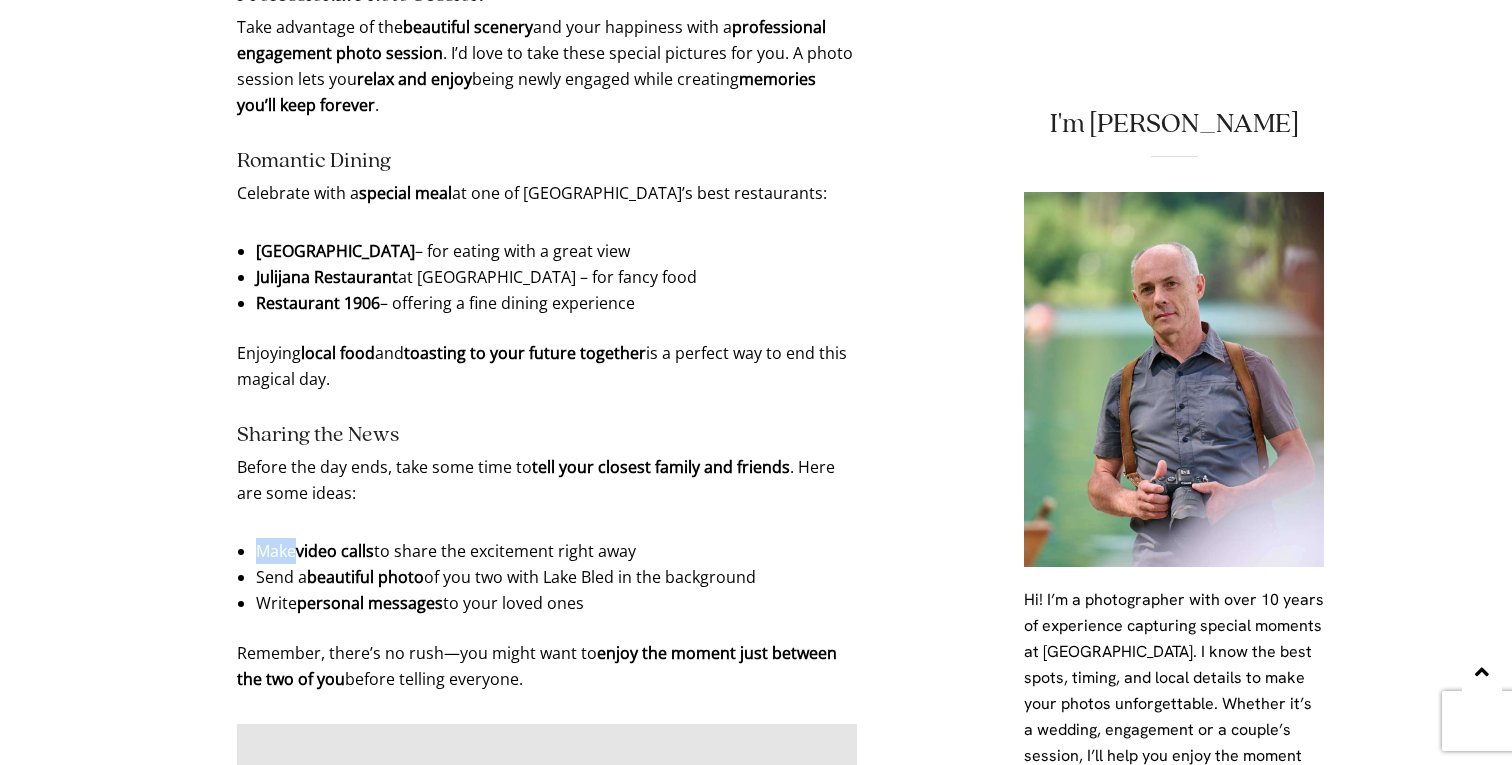 click on "Key Points for Your Proposal at [GEOGRAPHIC_DATA] Choose a scenic location : [GEOGRAPHIC_DATA], lakeside spot, boat, or lakefront cafe Consider hiring local help : Proposal planner, photographer, … Plan for weather : Check forecasts and have flexibility in your schedule Ensure privacy : Propose early morning or late evening to avoid crowds Prepare romantic touches : Champagne, music, or special attire Capture the moment : Arrange for professional photos Celebrate afterwards : Book a nice restaurant or inform loved ones Read our “10 Steps to Plan a Lake Bled Proposal”  for more detailed guidance Table of Contents Why Choose Lake Bled for Your Proposal? Top Lake Bled Proposal Locations Planning Your Perfect Proposal Weather Considerations and Flexibility Ensuring Privacy and Avoiding Crowds Pre-Proposal Preparation After the Proposal: Celebrating Your Engagement Final Thoughts 1. Why Choose Lake Bled for Your Proposal? Lake Bled looks like something from a  fairy tale . It has  green water , a  , and a  : . ." at bounding box center (547, -2558) 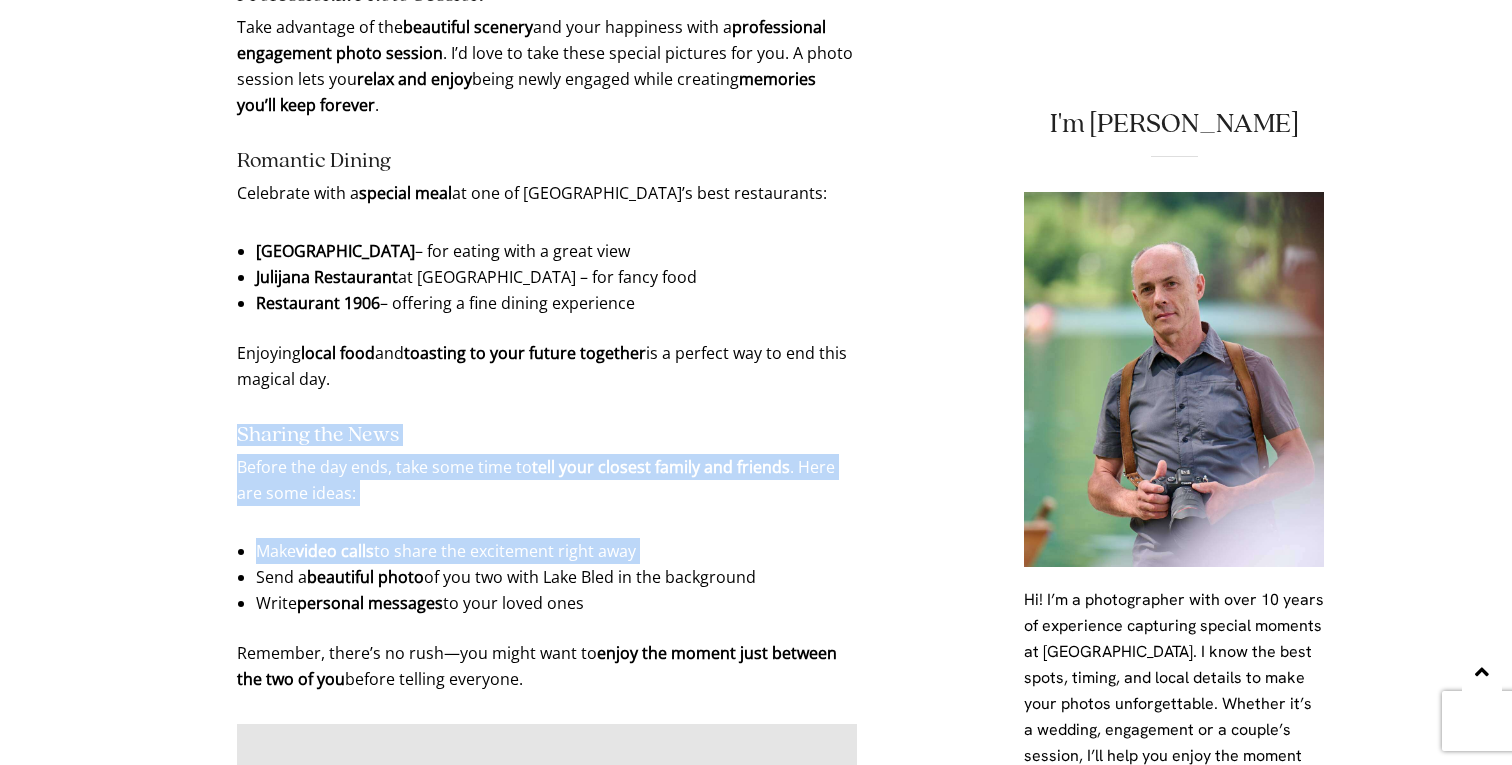 drag, startPoint x: 586, startPoint y: 459, endPoint x: 586, endPoint y: 376, distance: 83 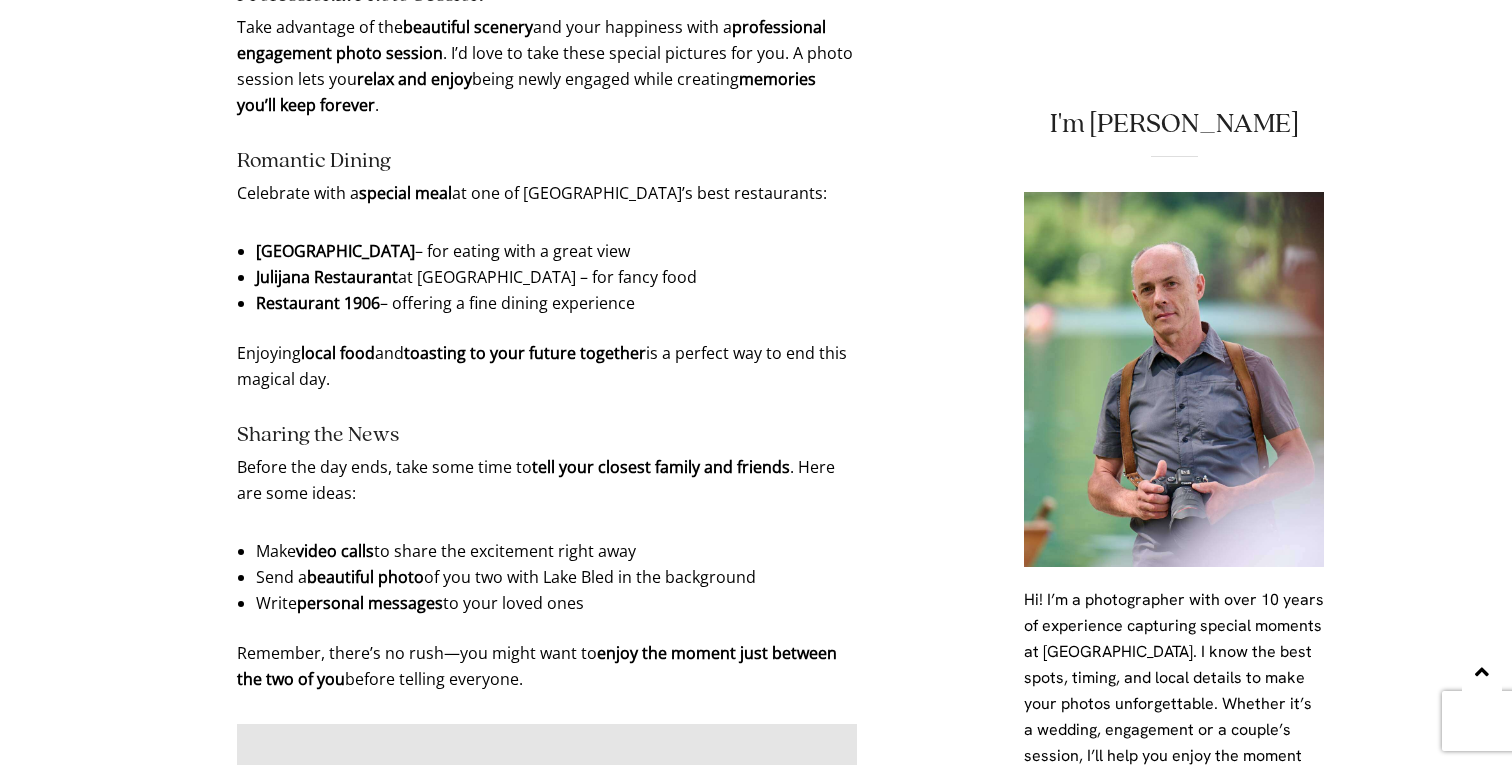 click on "Sharing the News" at bounding box center [547, 435] 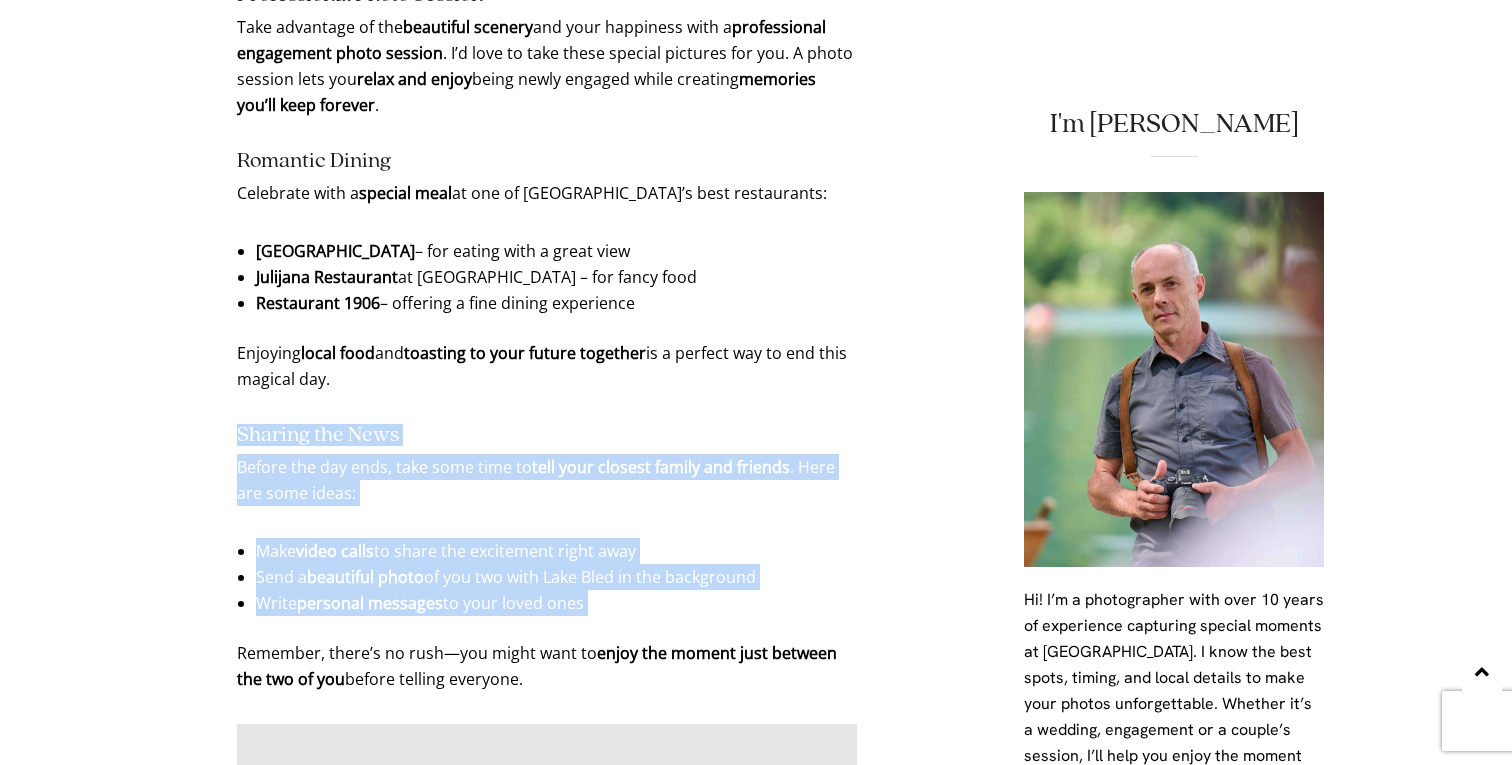drag, startPoint x: 586, startPoint y: 376, endPoint x: 597, endPoint y: 559, distance: 183.3303 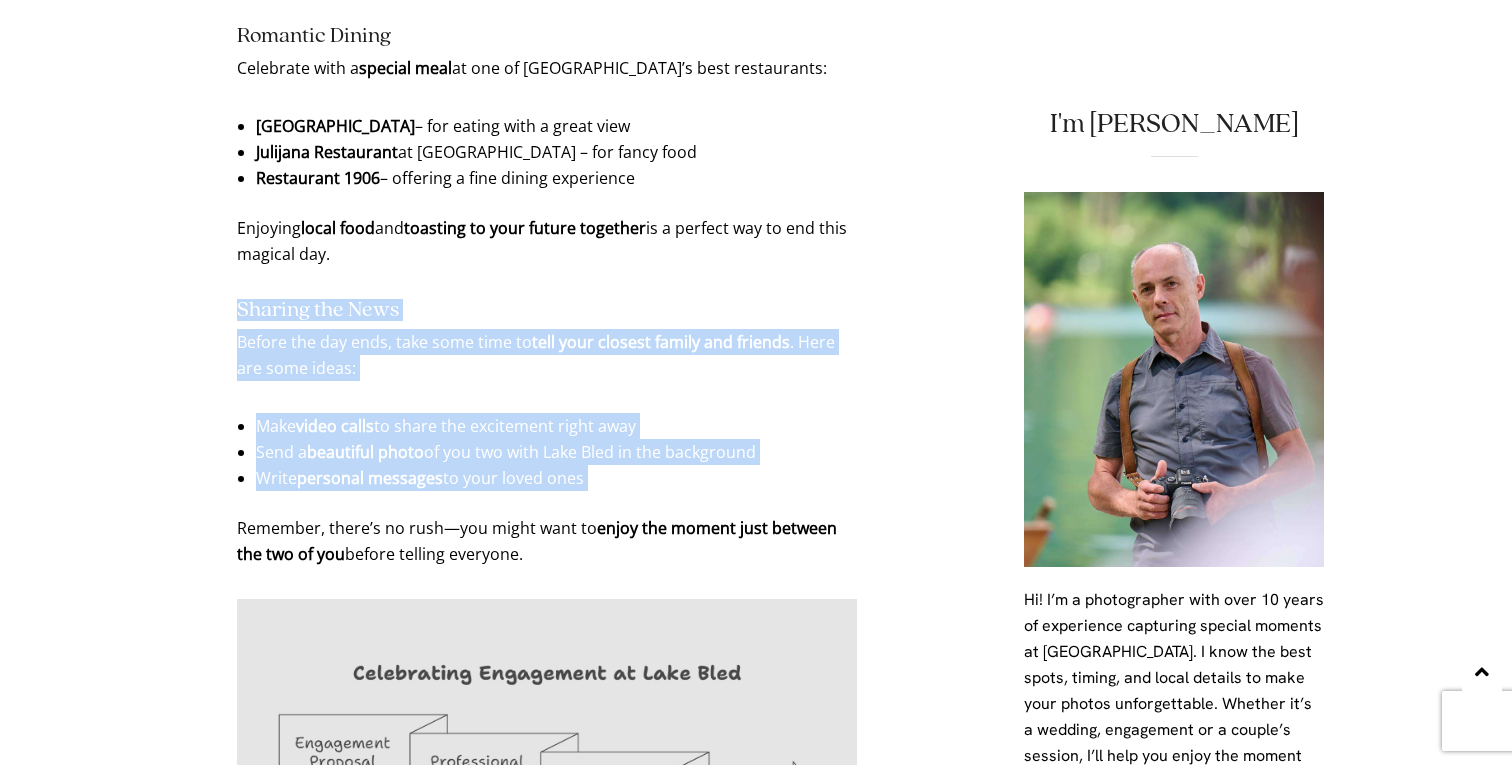click on "Send a  beautiful photo  of you two with Lake Bled in the background" at bounding box center [547, 452] 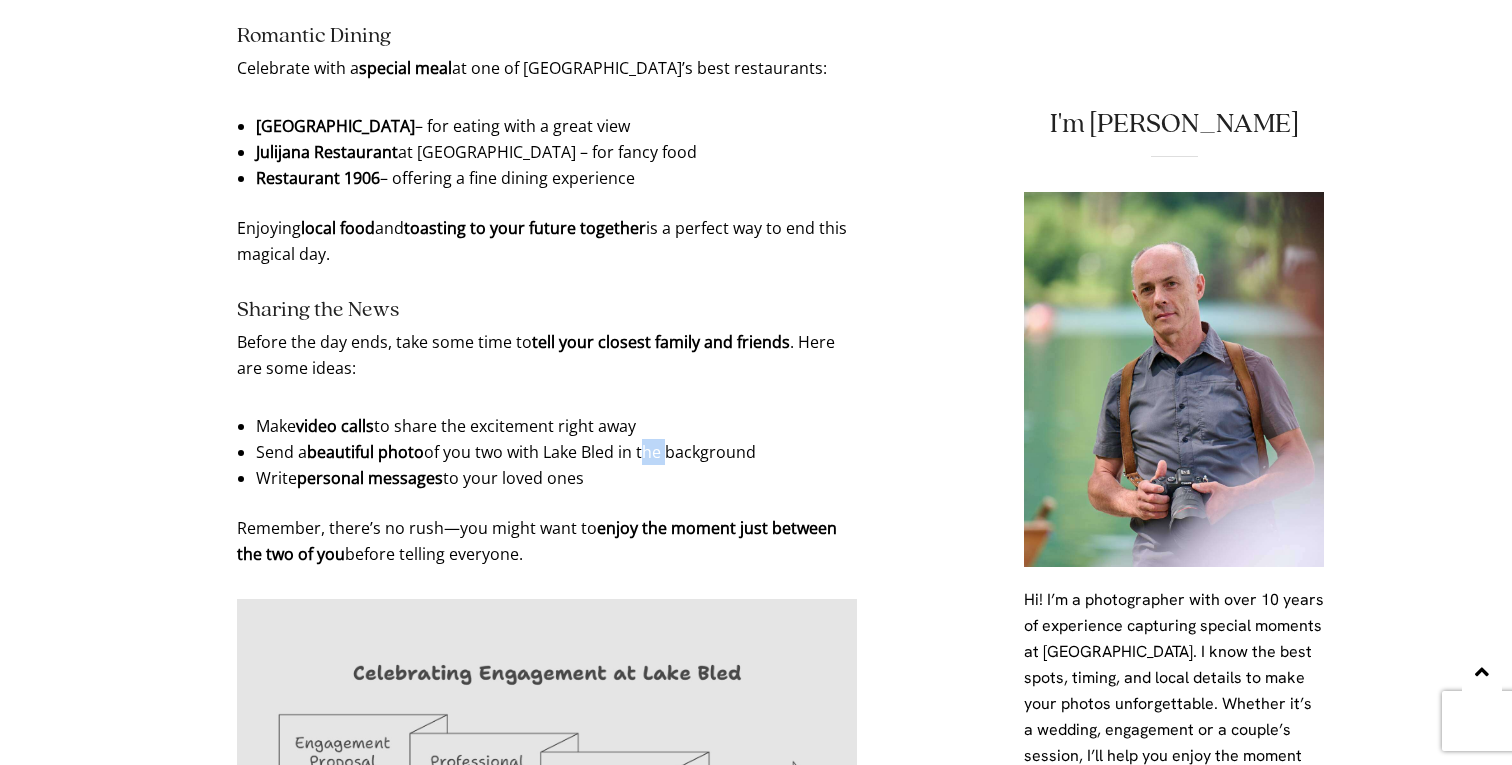 click on "Send a  beautiful photo  of you two with Lake Bled in the background" at bounding box center [547, 452] 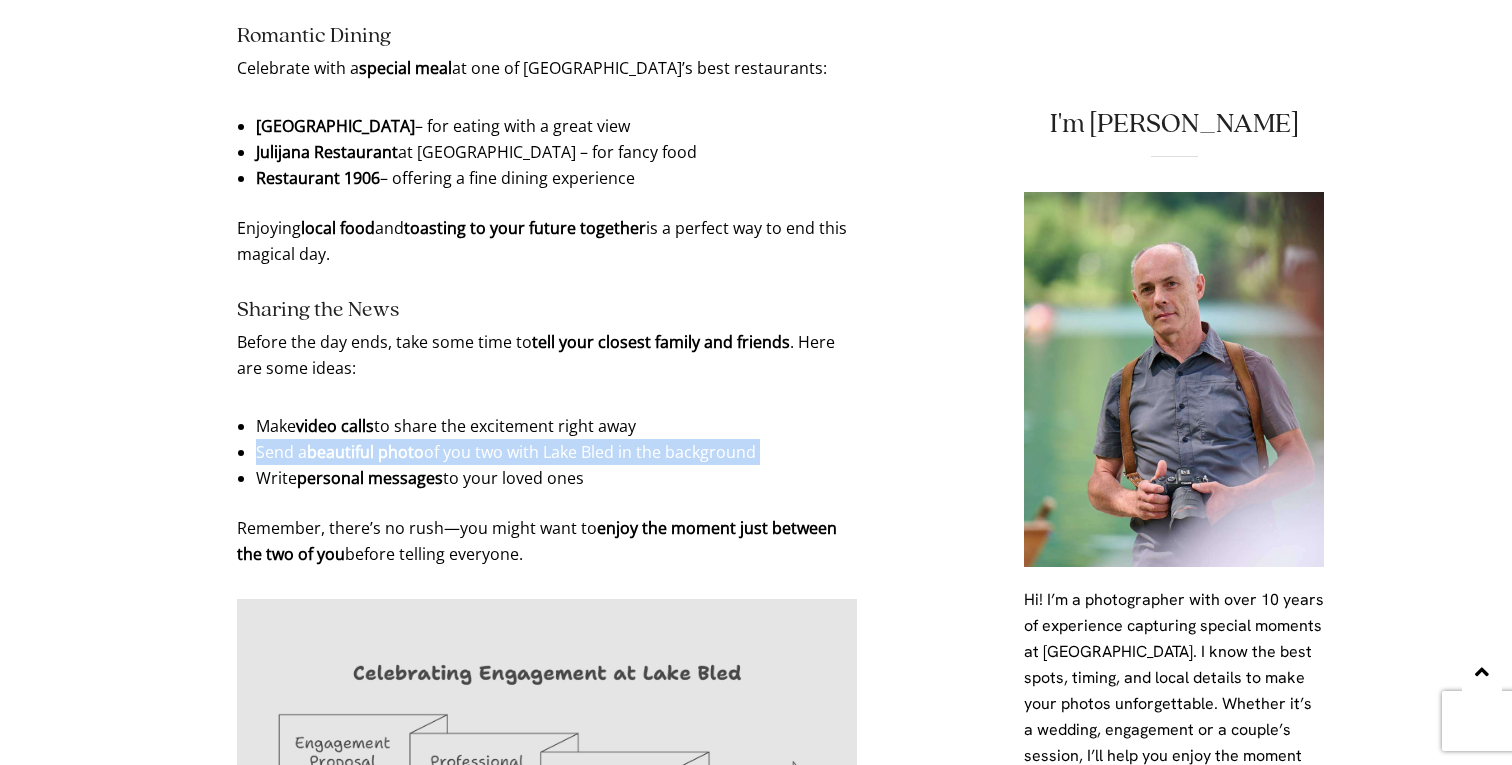 click on "Send a  beautiful photo  of you two with Lake Bled in the background" at bounding box center (547, 452) 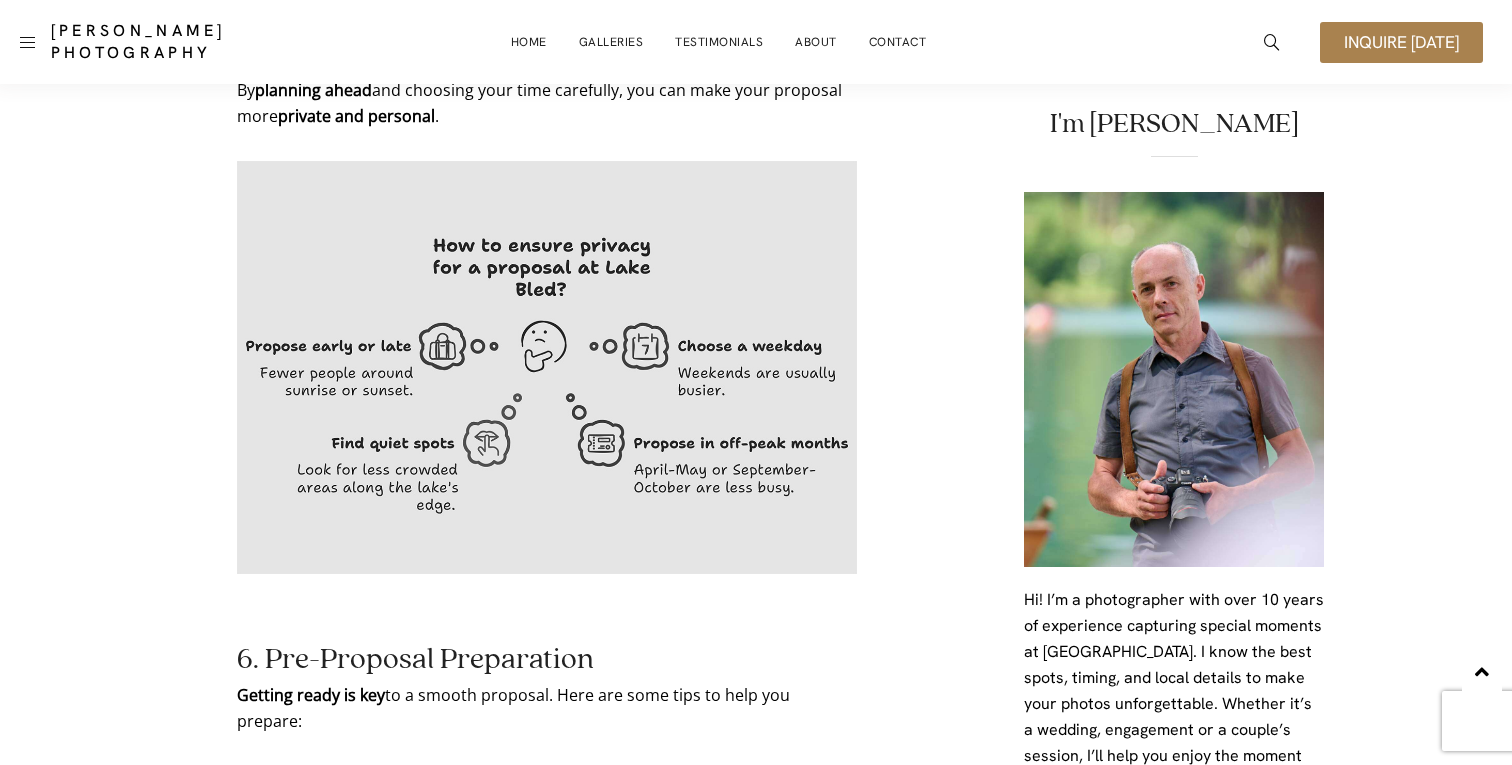 scroll, scrollTop: 7176, scrollLeft: 0, axis: vertical 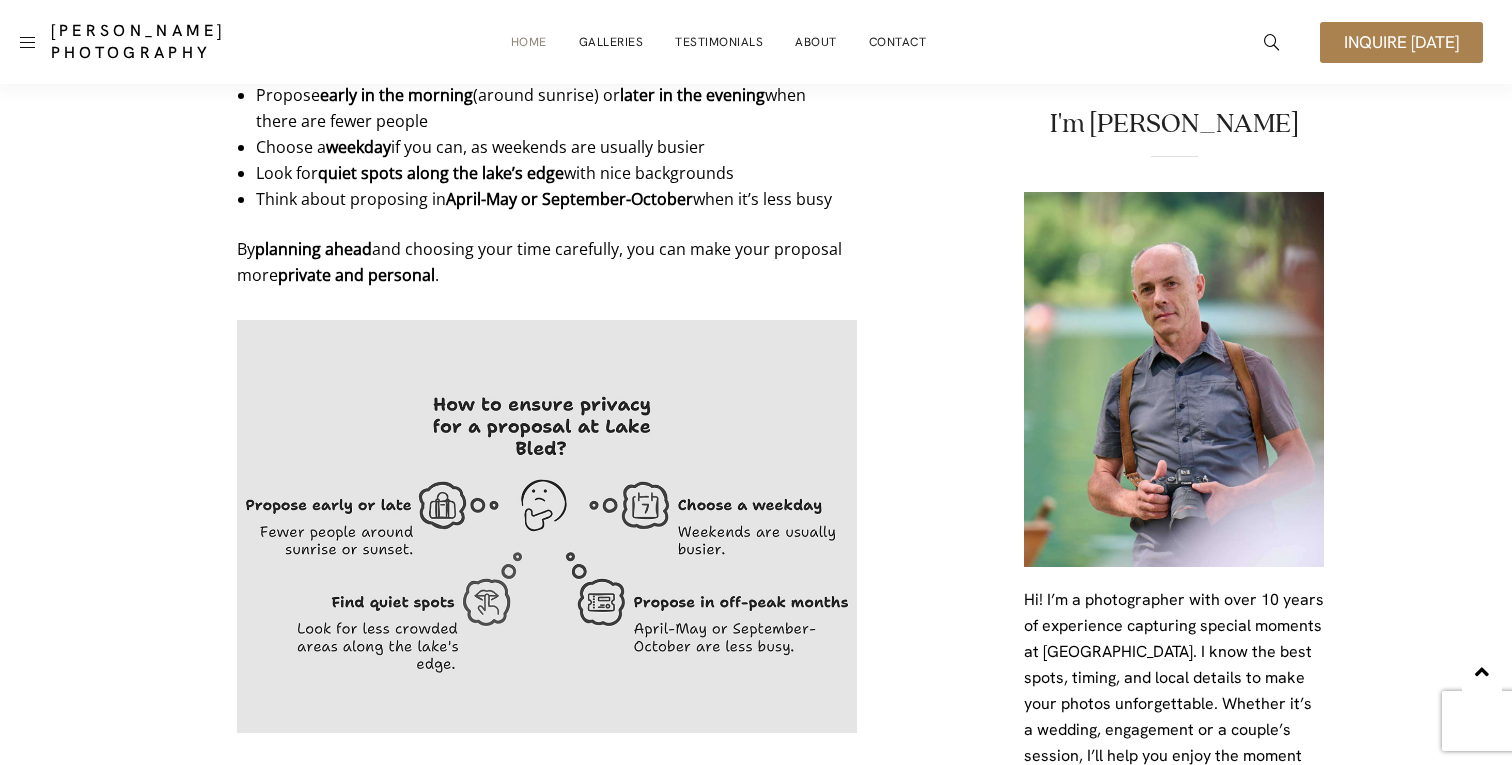 click on "Home" at bounding box center (529, 42) 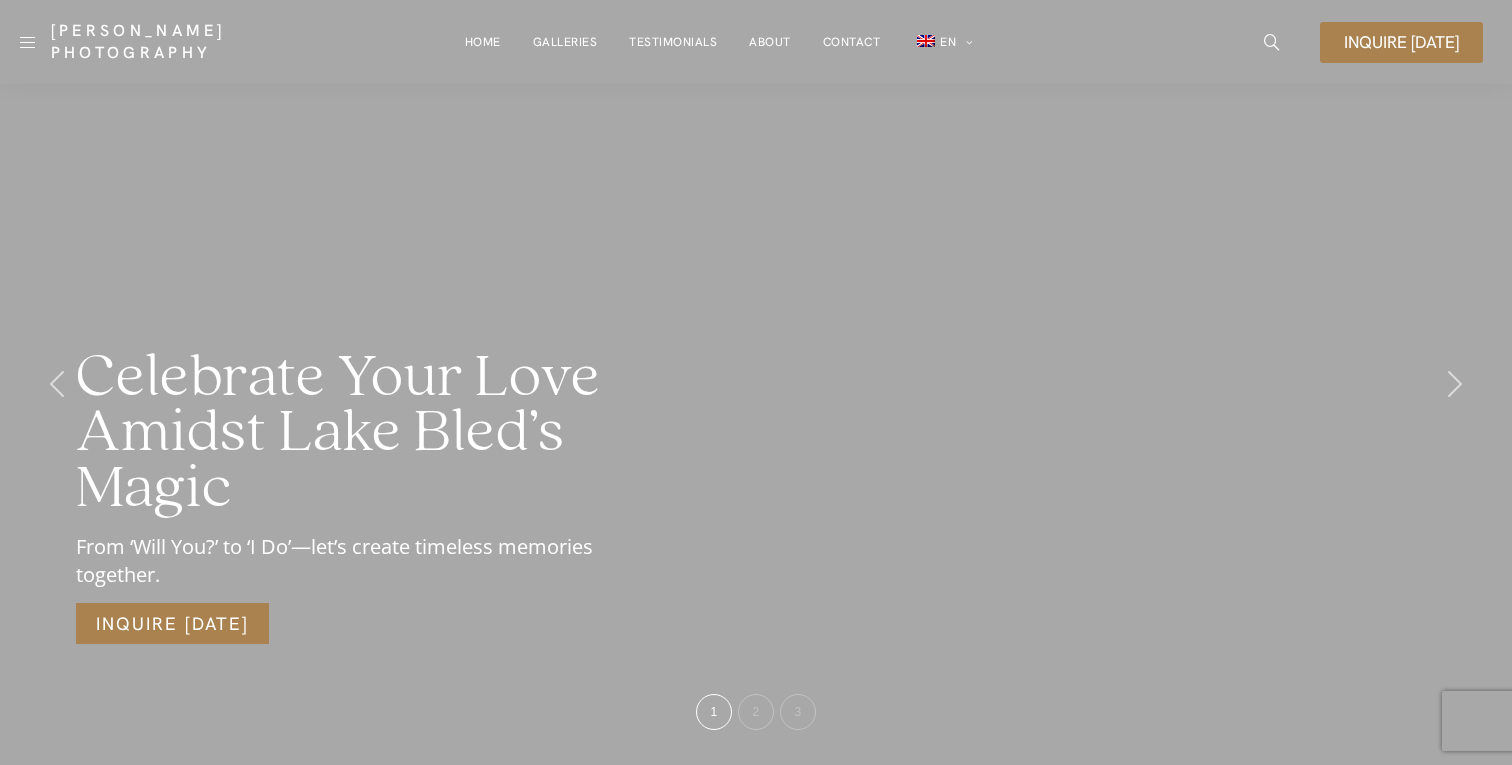 scroll, scrollTop: 0, scrollLeft: 0, axis: both 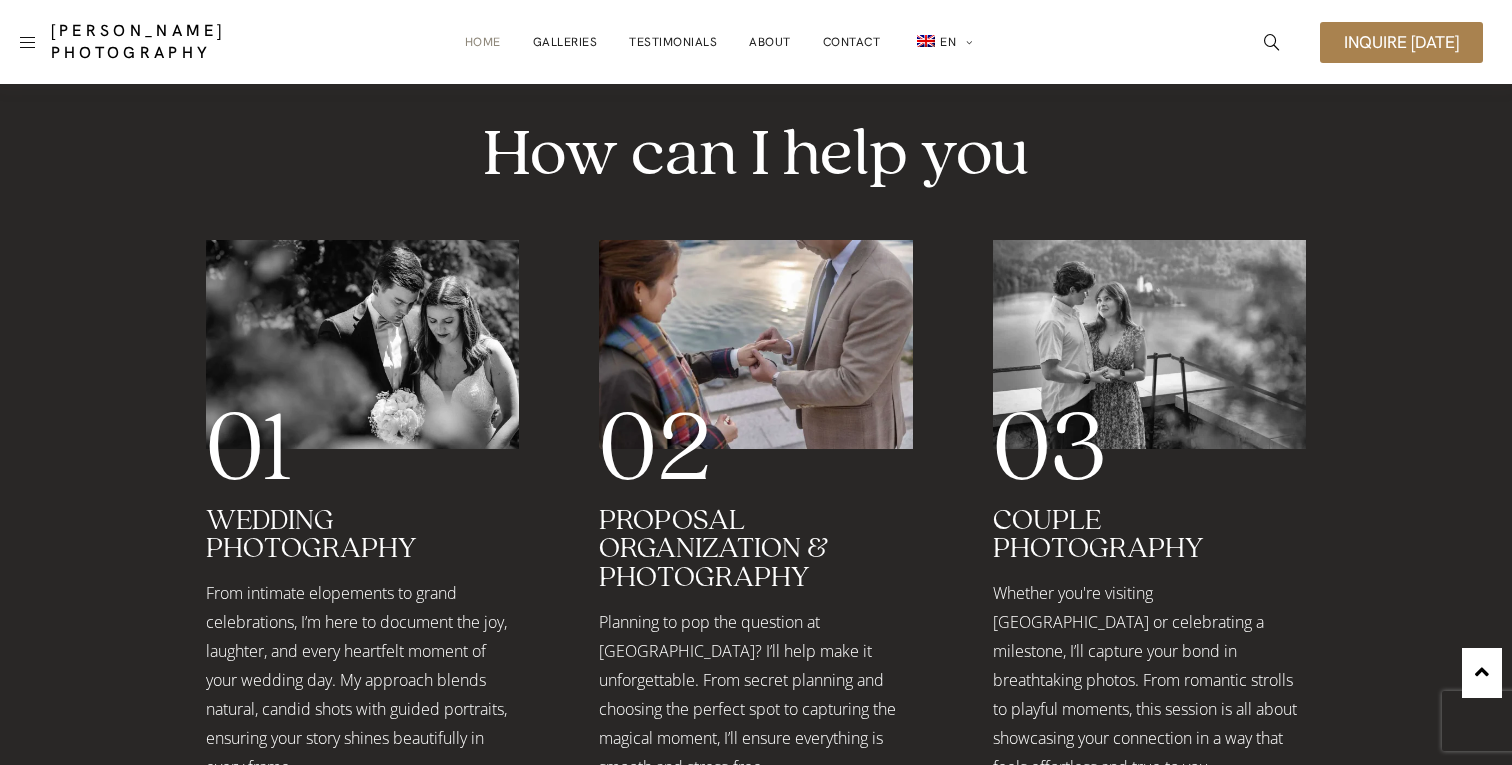 click on "Read More" at bounding box center (673, 829) 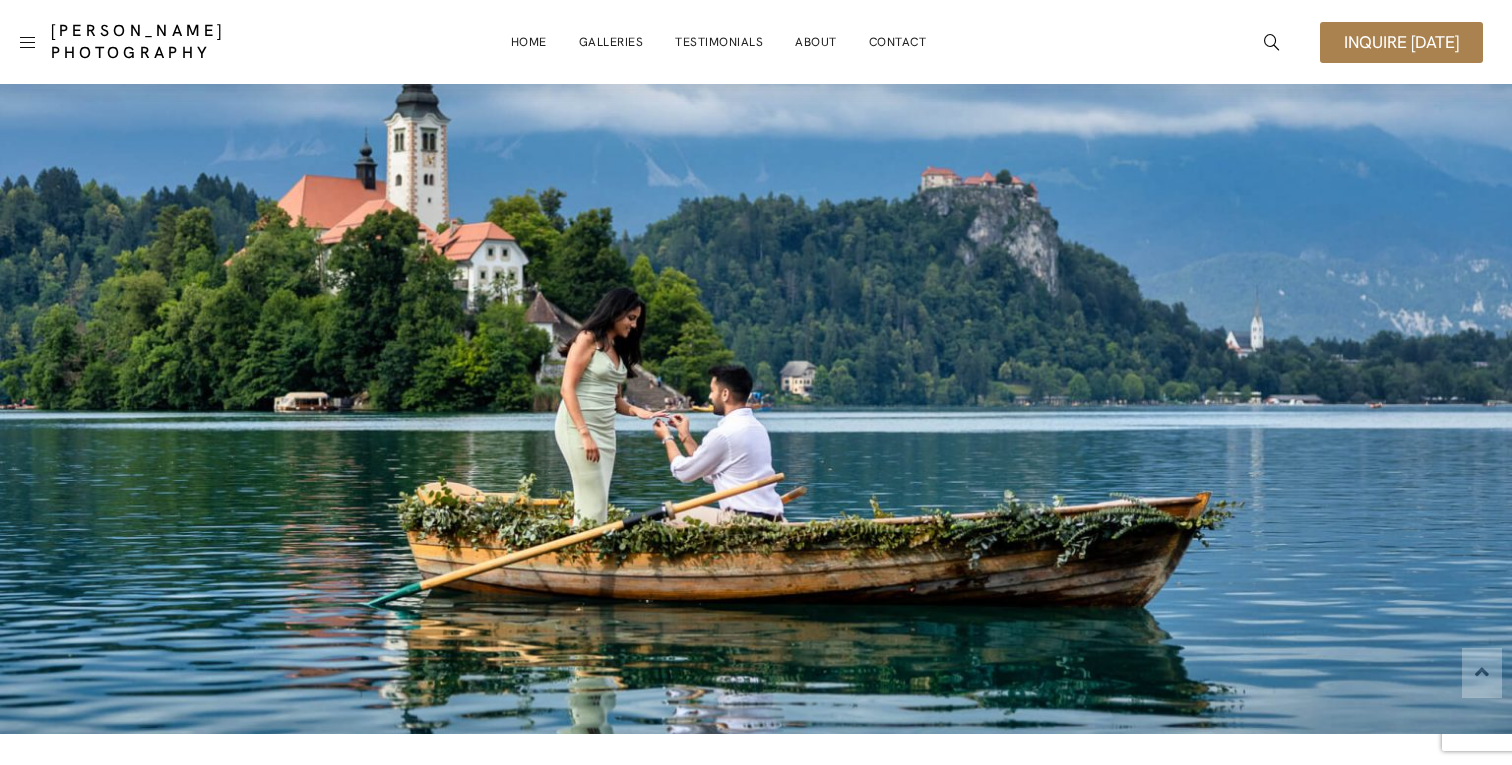 scroll, scrollTop: 30, scrollLeft: 0, axis: vertical 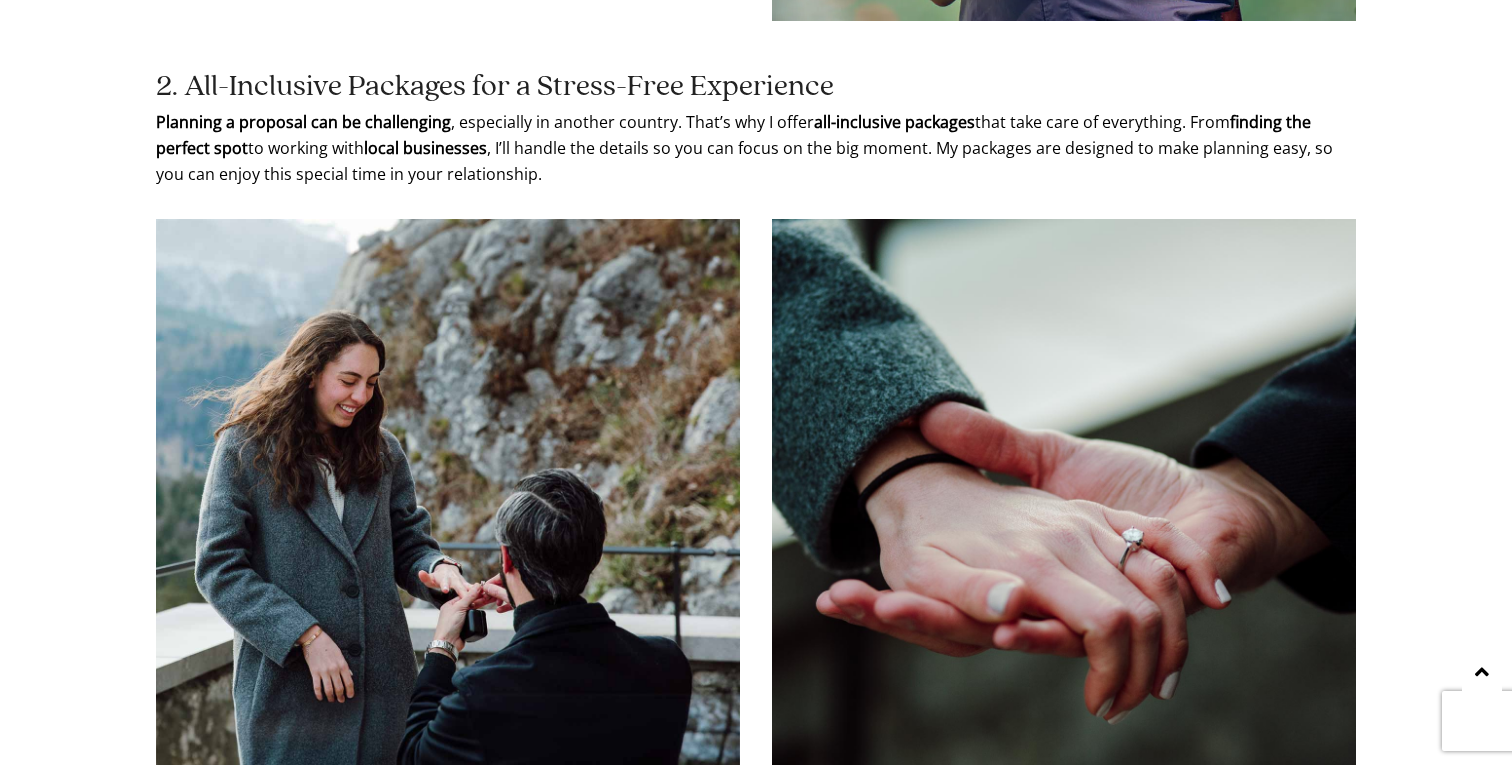 click on "Planning a proposal can be challenging , especially in another country. That’s why I offer  all-inclusive packages  that take care of everything. From  finding the perfect spot  to working with  local businesses , I’ll handle the details so you can focus on the big moment. My packages are designed to make planning easy, so you can enjoy this special time in your relationship." at bounding box center (756, 148) 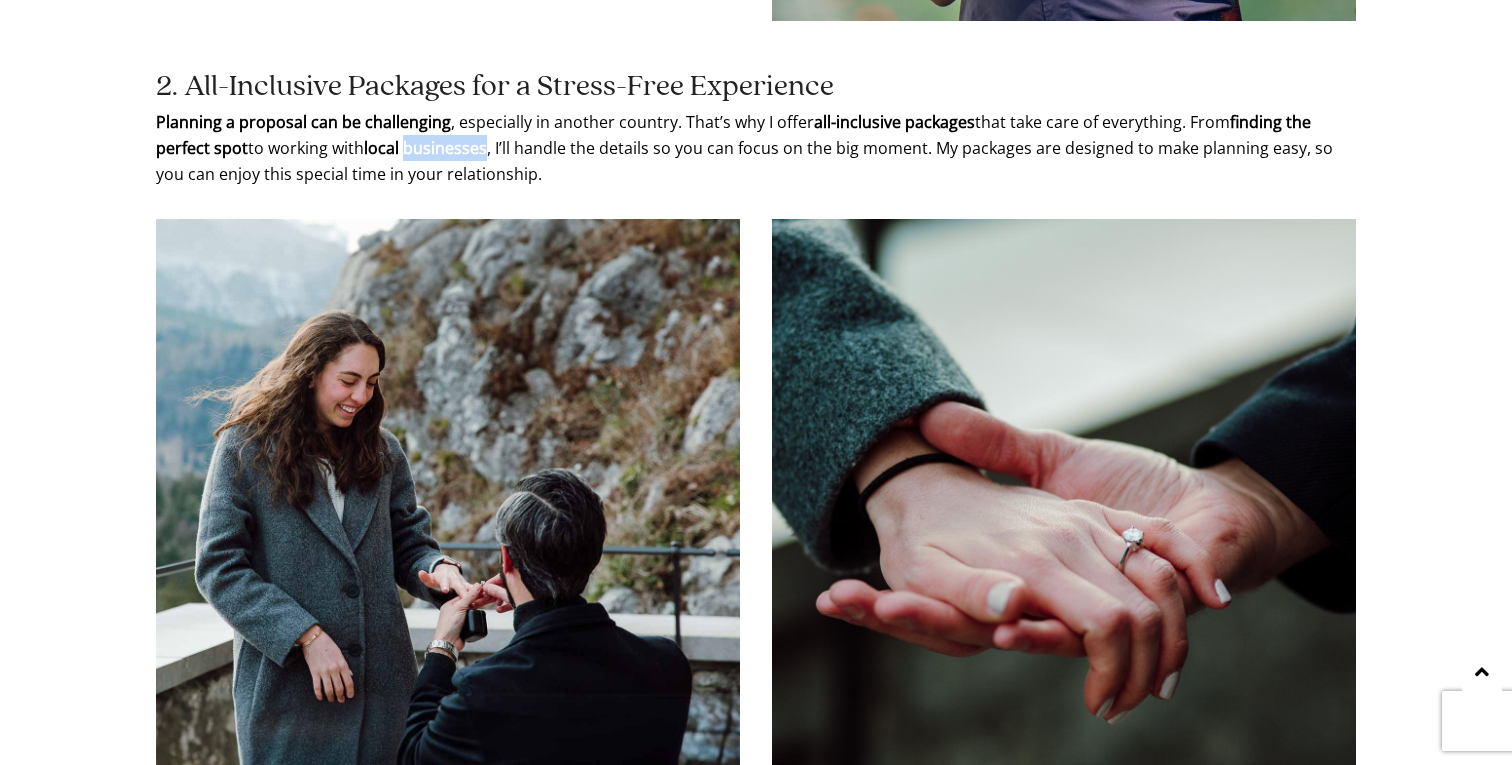 click on "Planning a proposal can be challenging , especially in another country. That’s why I offer  all-inclusive packages  that take care of everything. From  finding the perfect spot  to working with  local businesses , I’ll handle the details so you can focus on the big moment. My packages are designed to make planning easy, so you can enjoy this special time in your relationship." at bounding box center (756, 148) 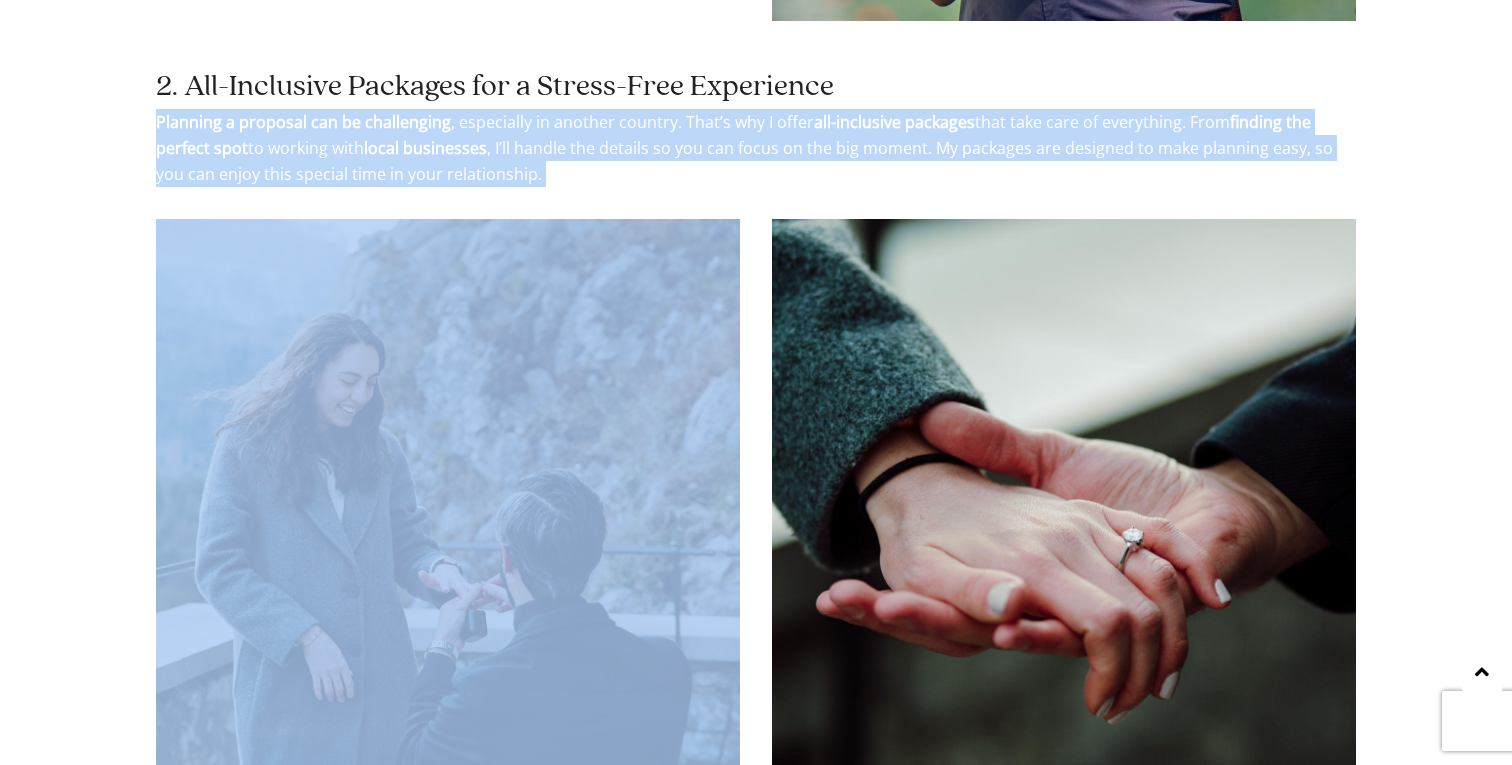 click on "Planning a proposal can be challenging , especially in another country. That’s why I offer  all-inclusive packages  that take care of everything. From  finding the perfect spot  to working with  local businesses , I’ll handle the details so you can focus on the big moment. My packages are designed to make planning easy, so you can enjoy this special time in your relationship." at bounding box center [756, 148] 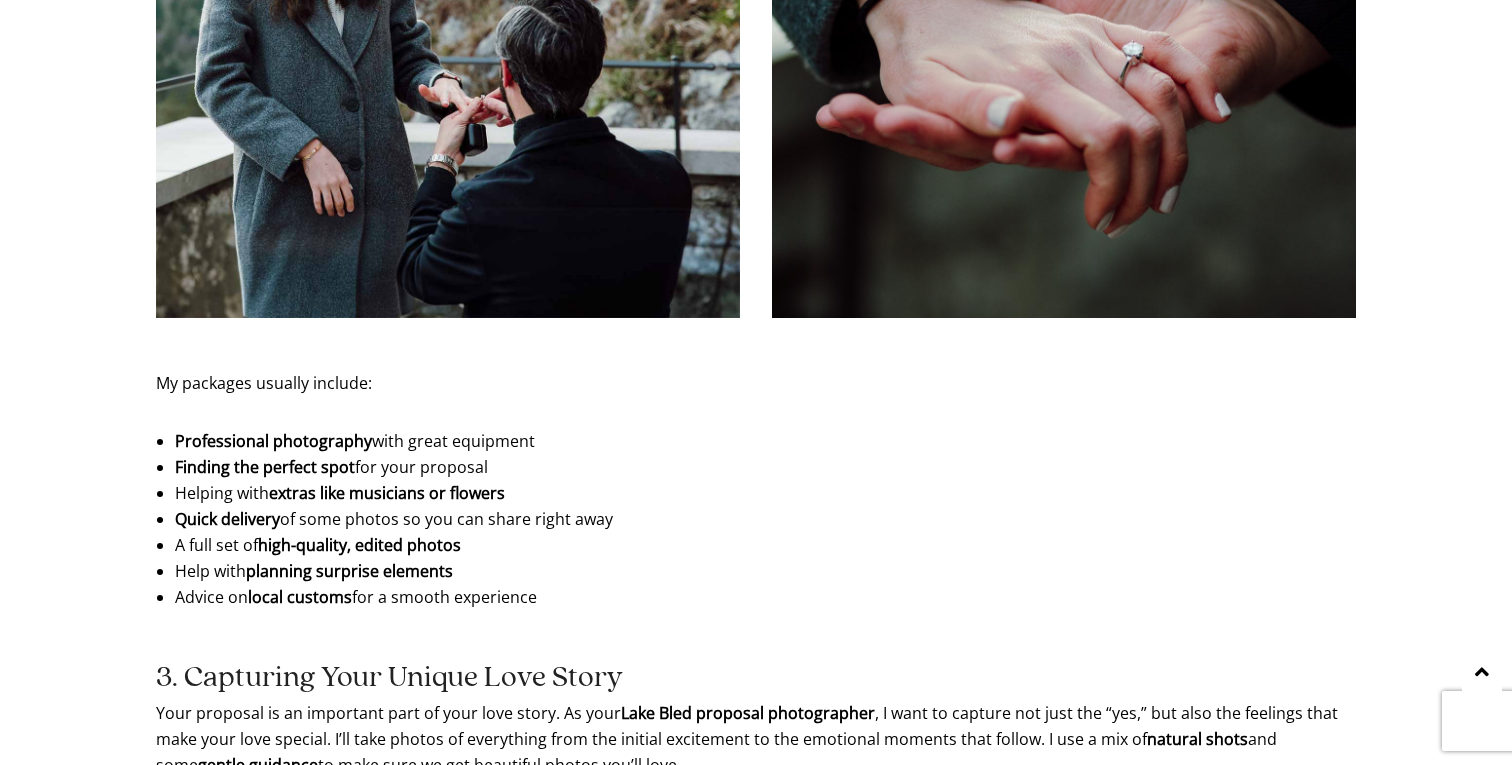 scroll, scrollTop: 2548, scrollLeft: 0, axis: vertical 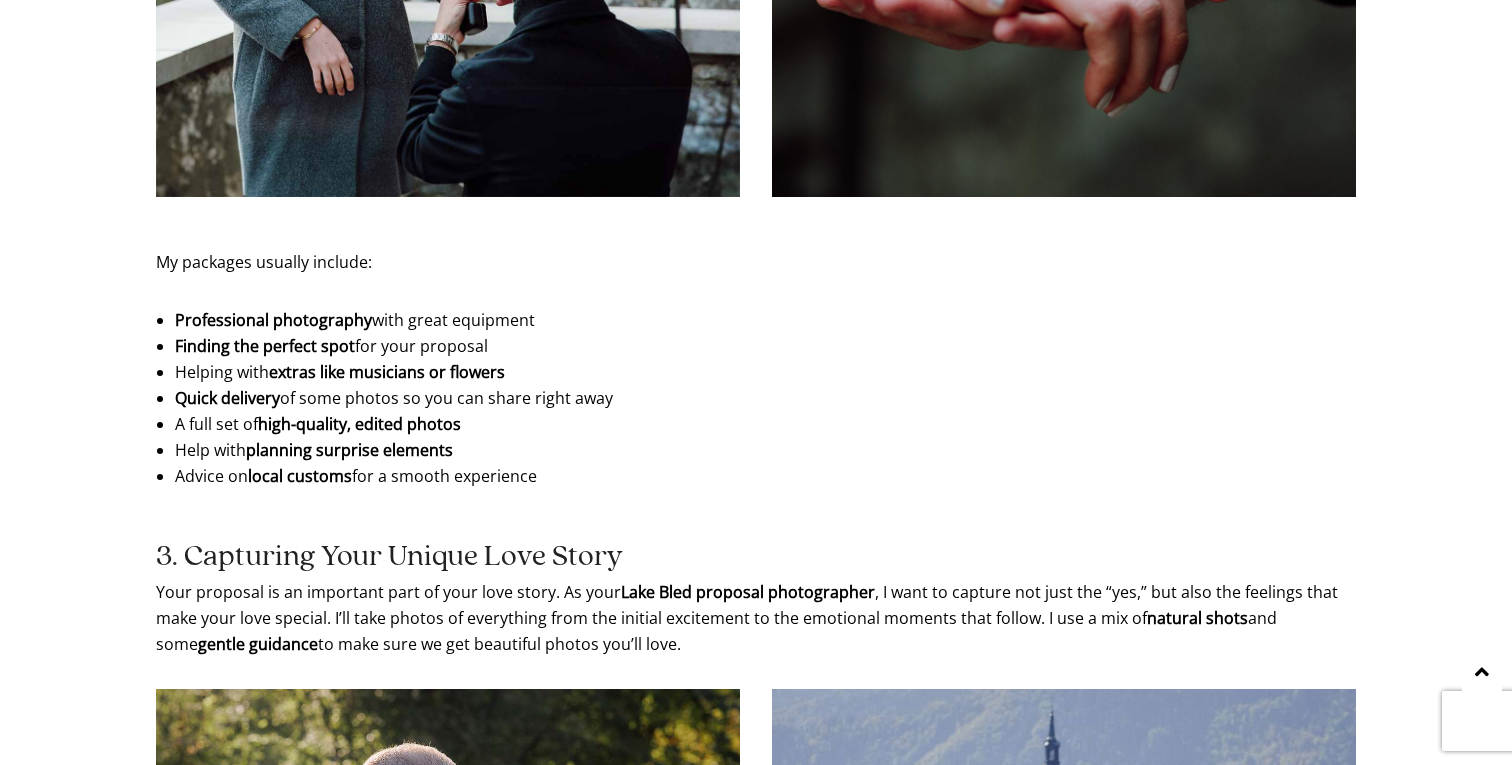 click on "extras like musicians or flowers" at bounding box center (387, 372) 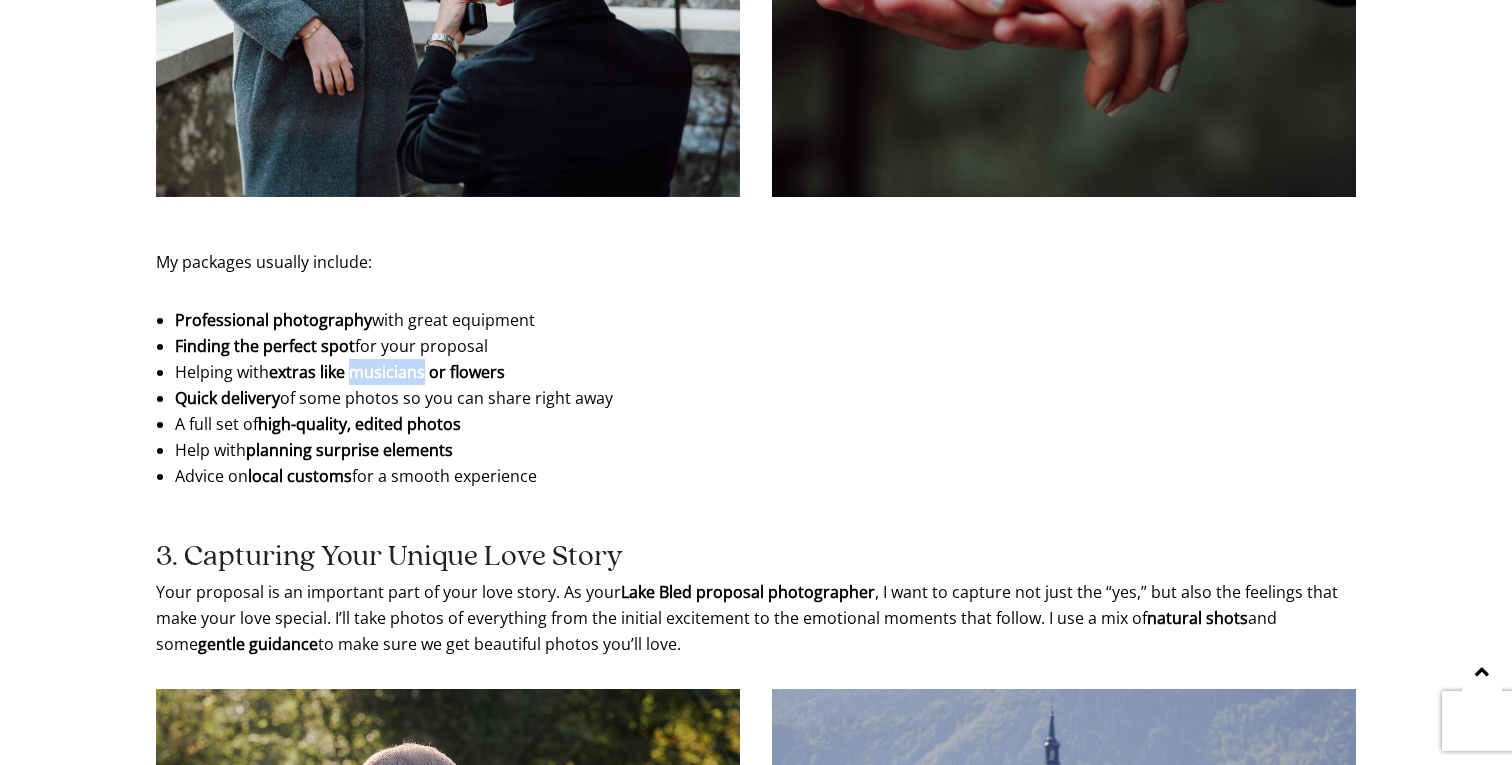 click on "extras like musicians or flowers" at bounding box center (387, 372) 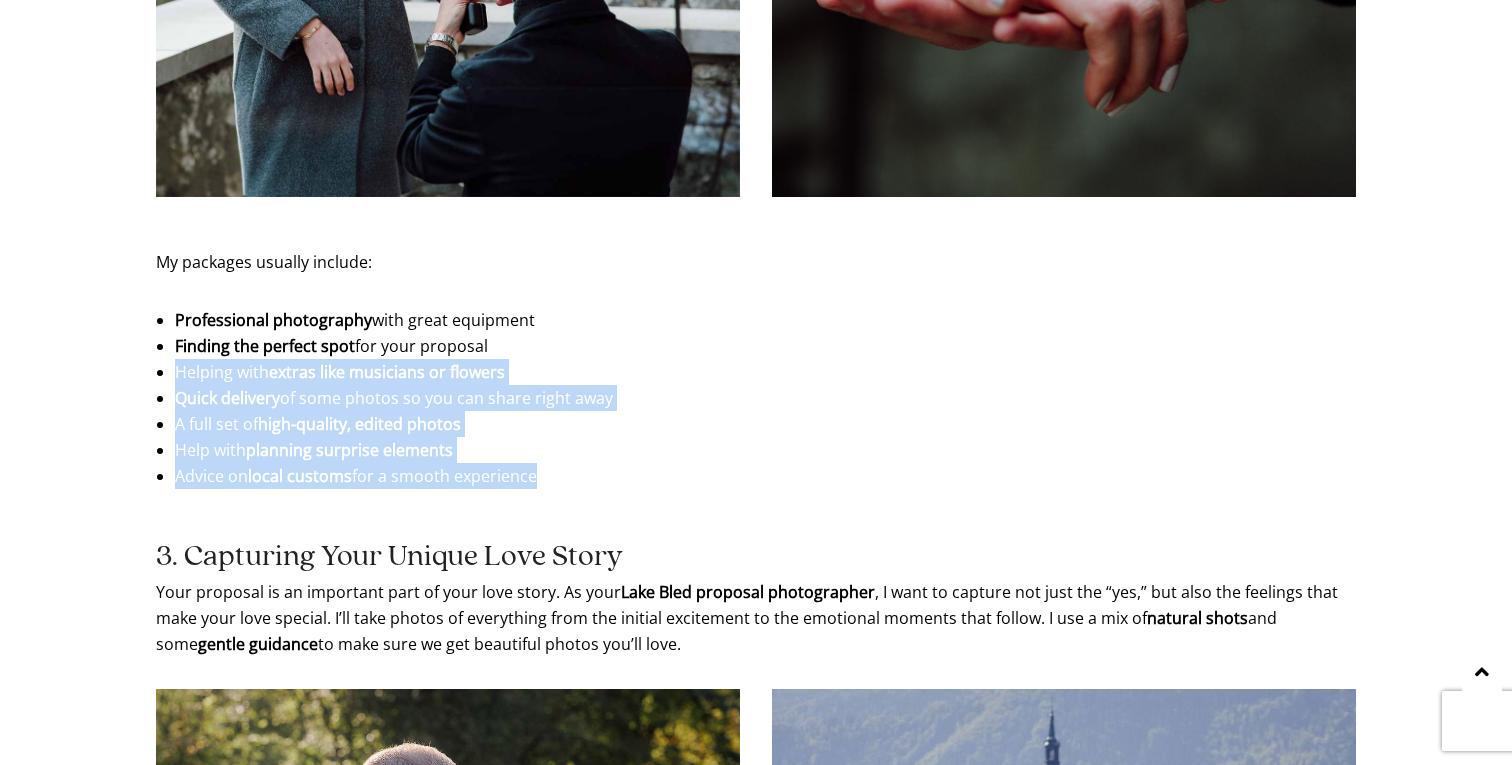 drag, startPoint x: 387, startPoint y: 366, endPoint x: 429, endPoint y: 540, distance: 178.99721 